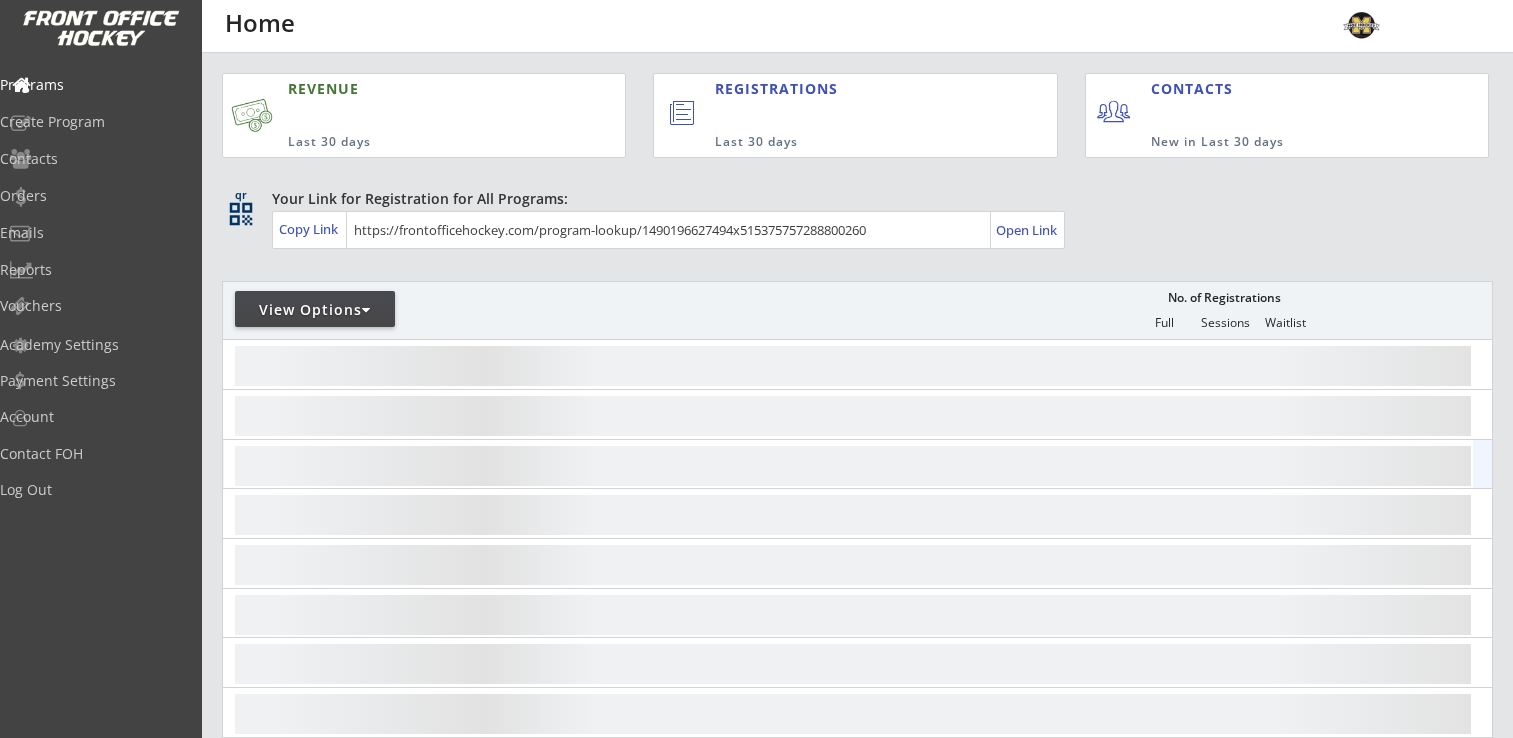 scroll, scrollTop: 0, scrollLeft: 0, axis: both 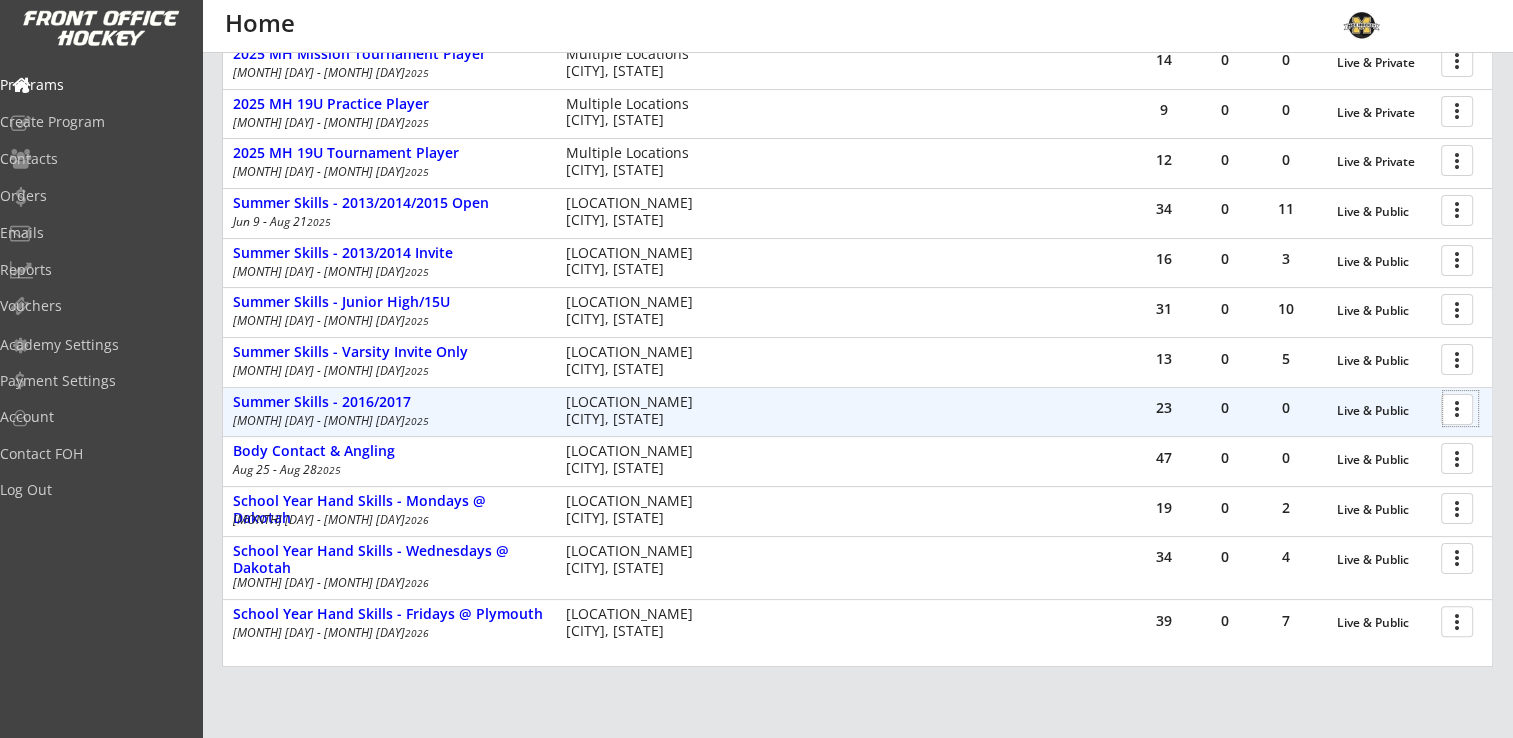 click at bounding box center (1460, 408) 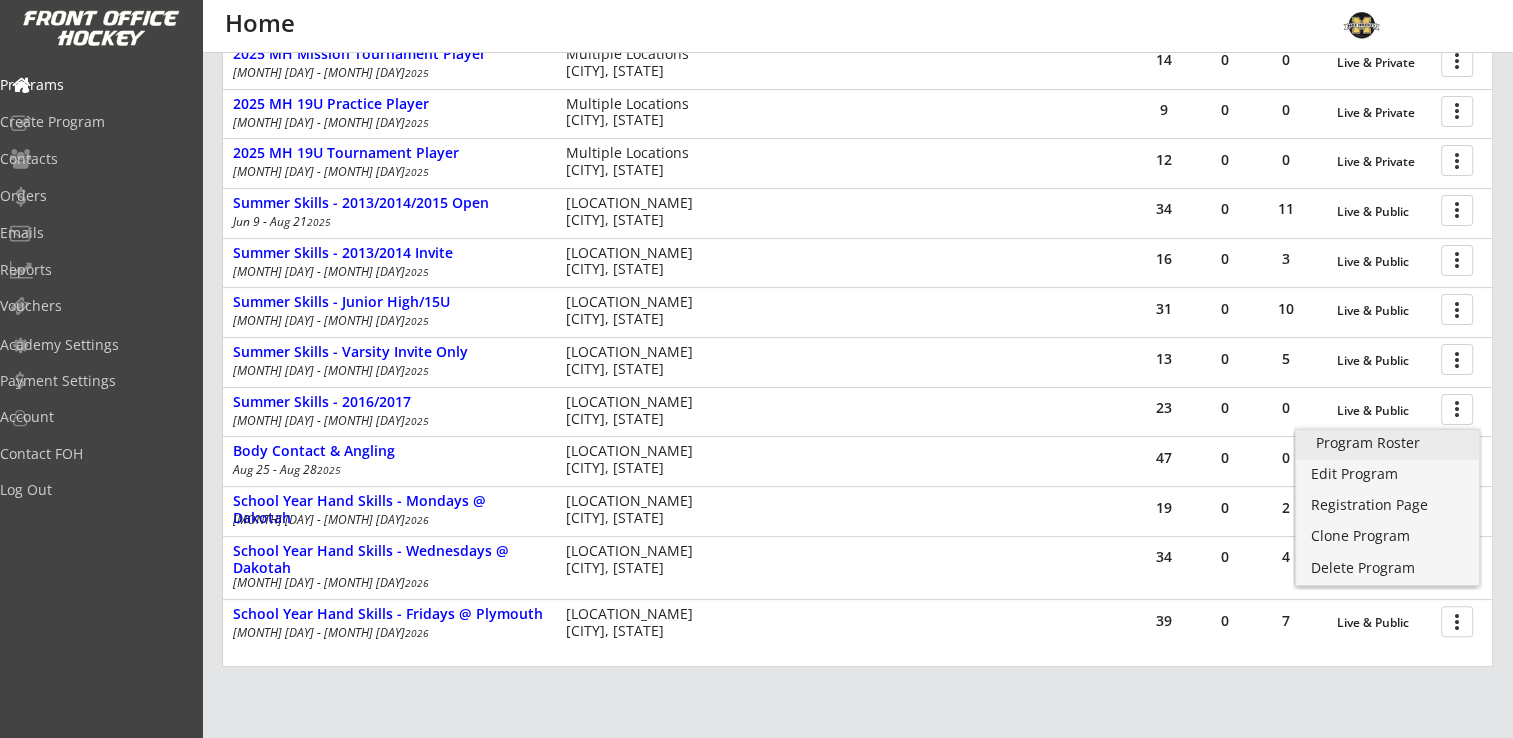 click on "Program Roster" at bounding box center [1387, 443] 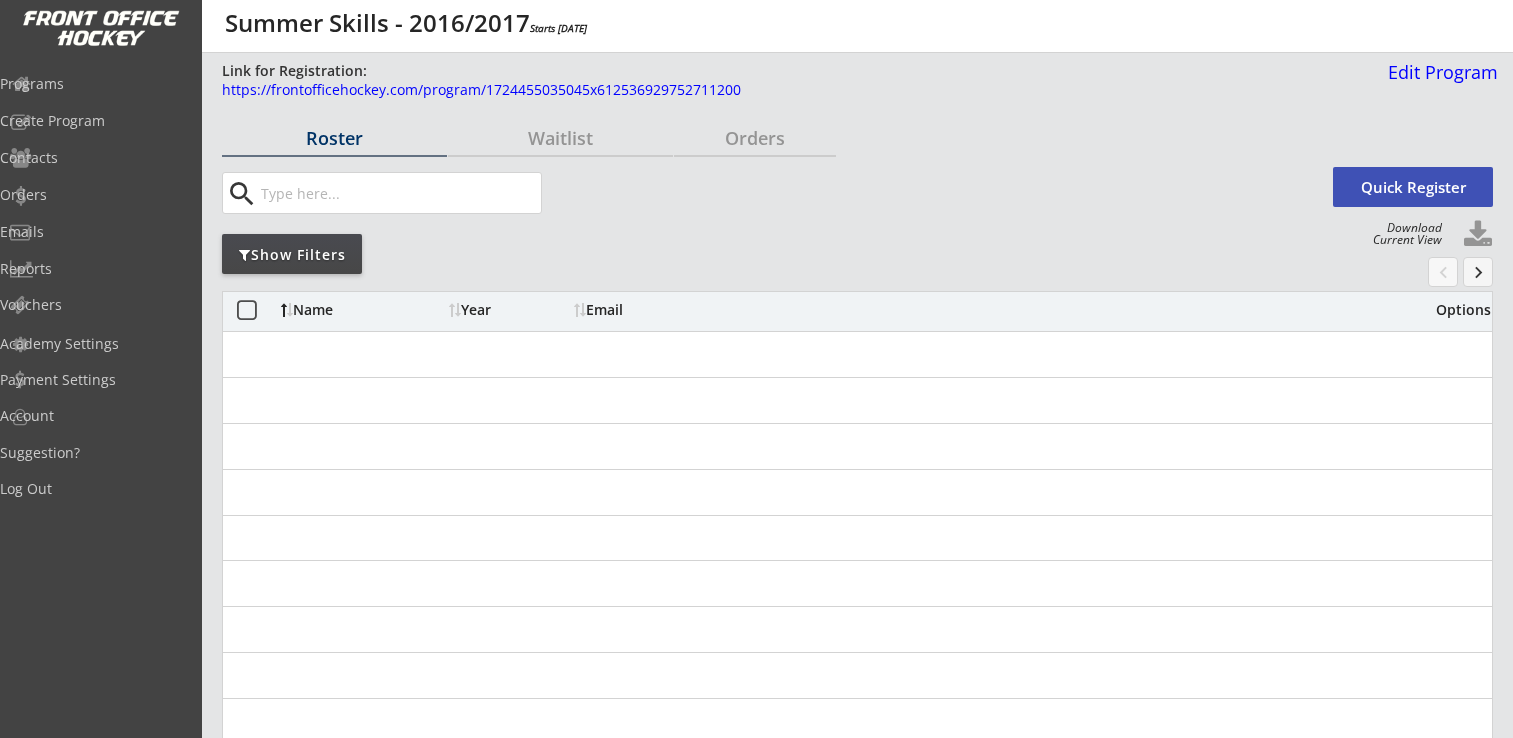 scroll, scrollTop: 0, scrollLeft: 0, axis: both 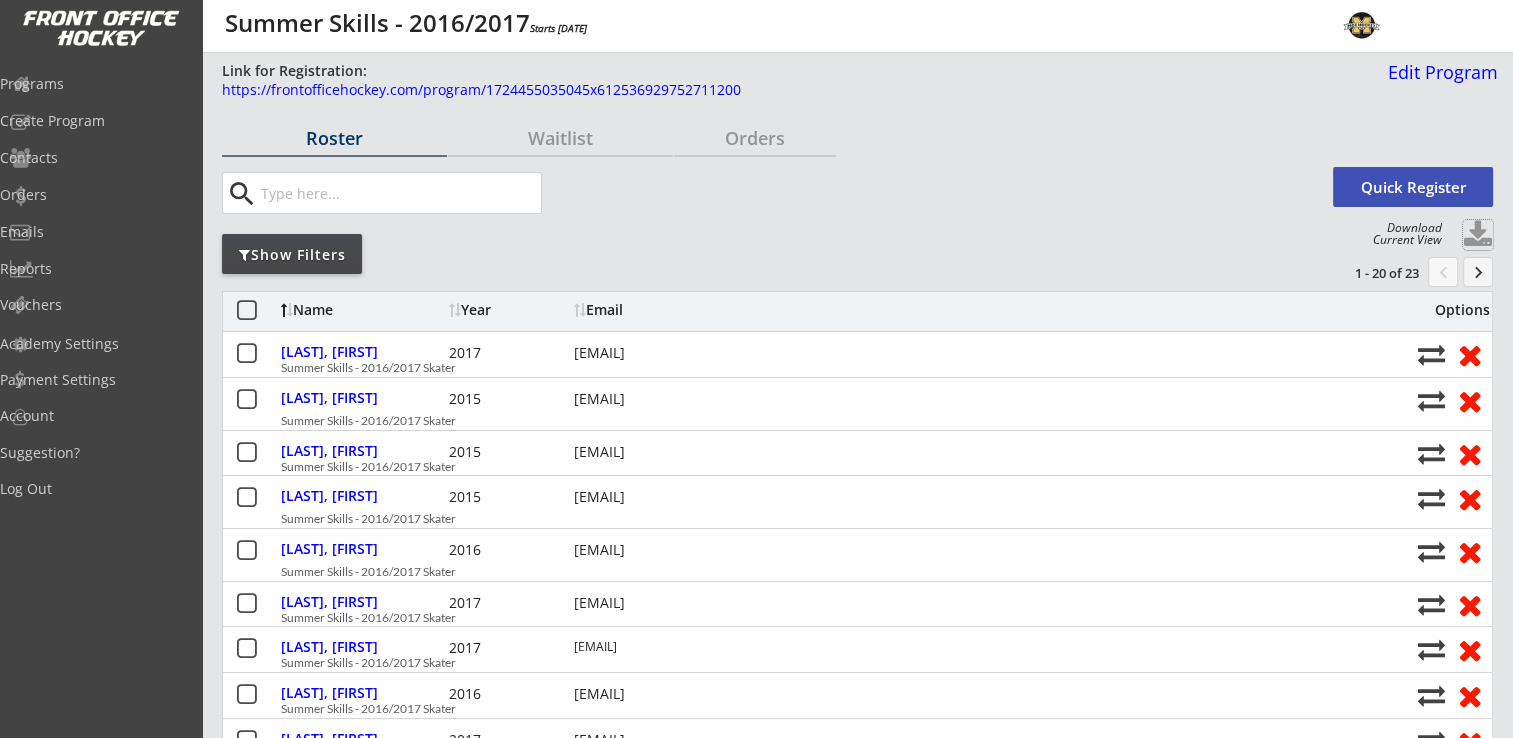 click at bounding box center [1478, 235] 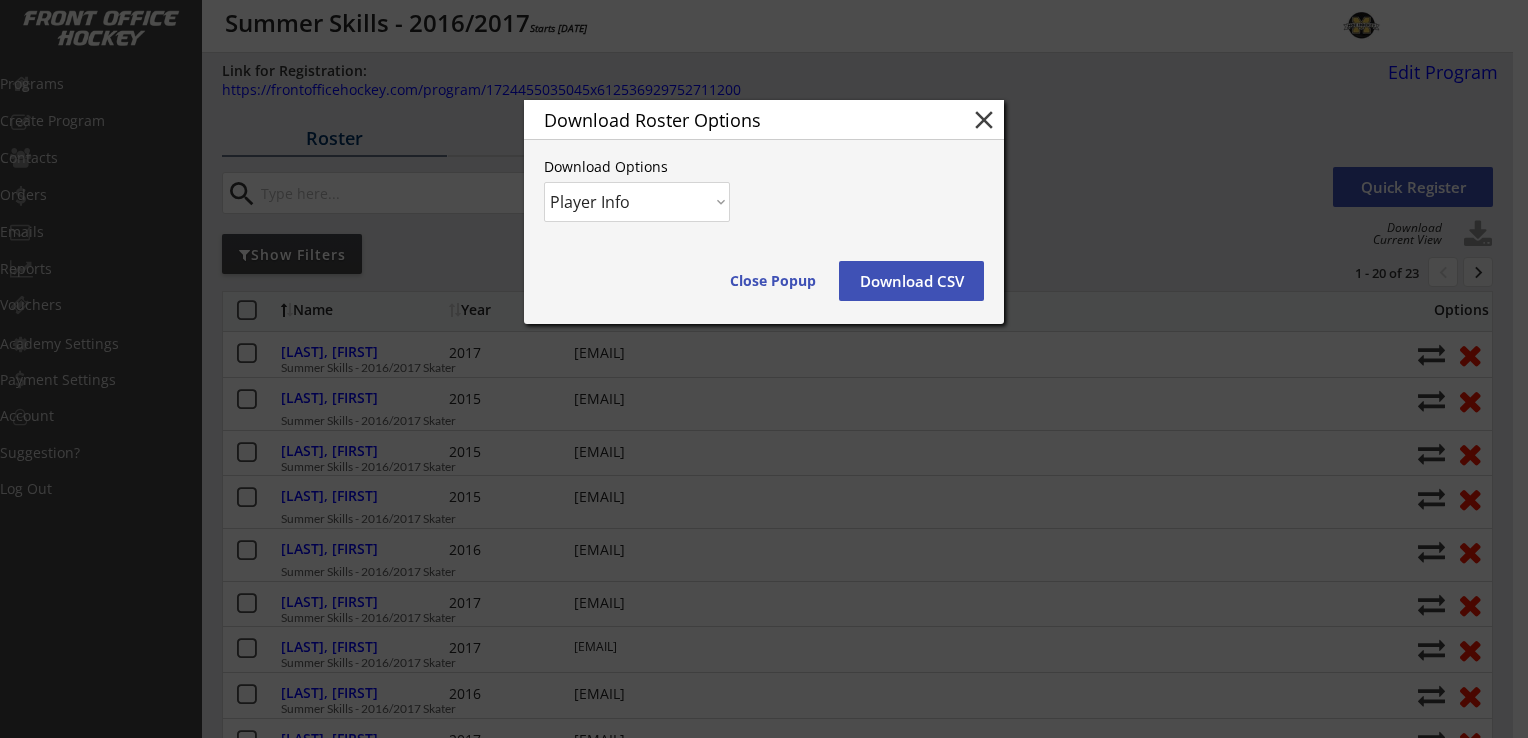 click on "Download CSV" at bounding box center (773, 281) 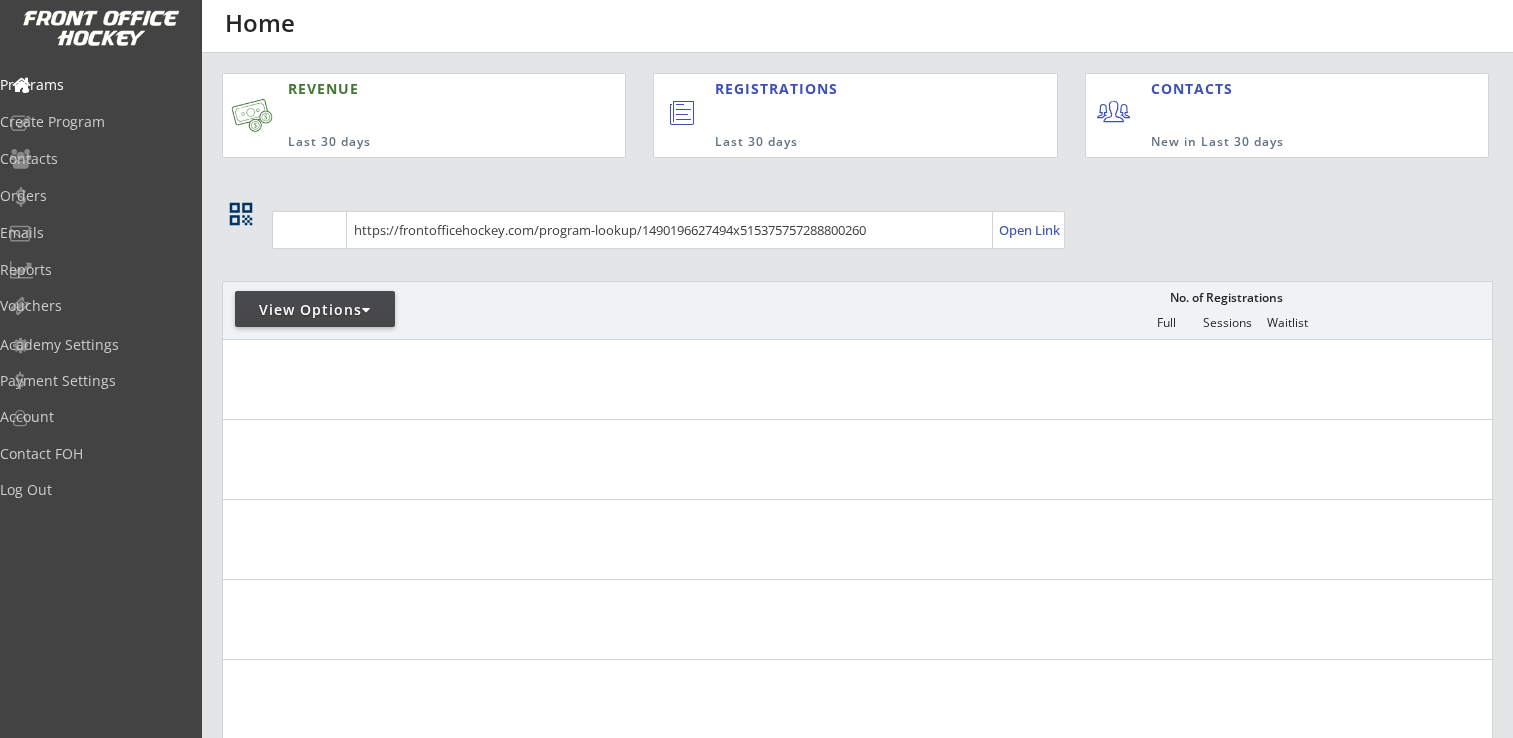 scroll, scrollTop: 0, scrollLeft: 0, axis: both 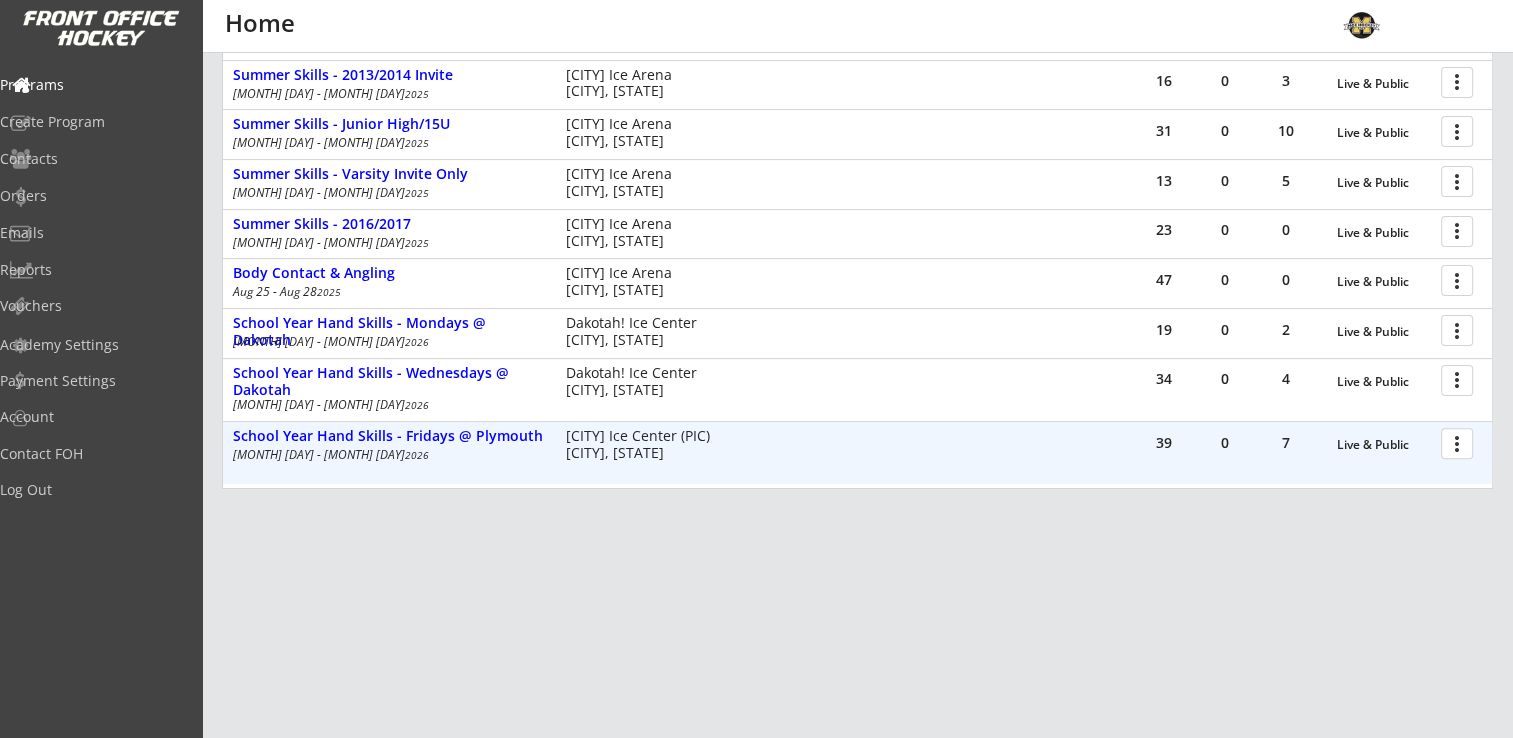 click at bounding box center [1460, 442] 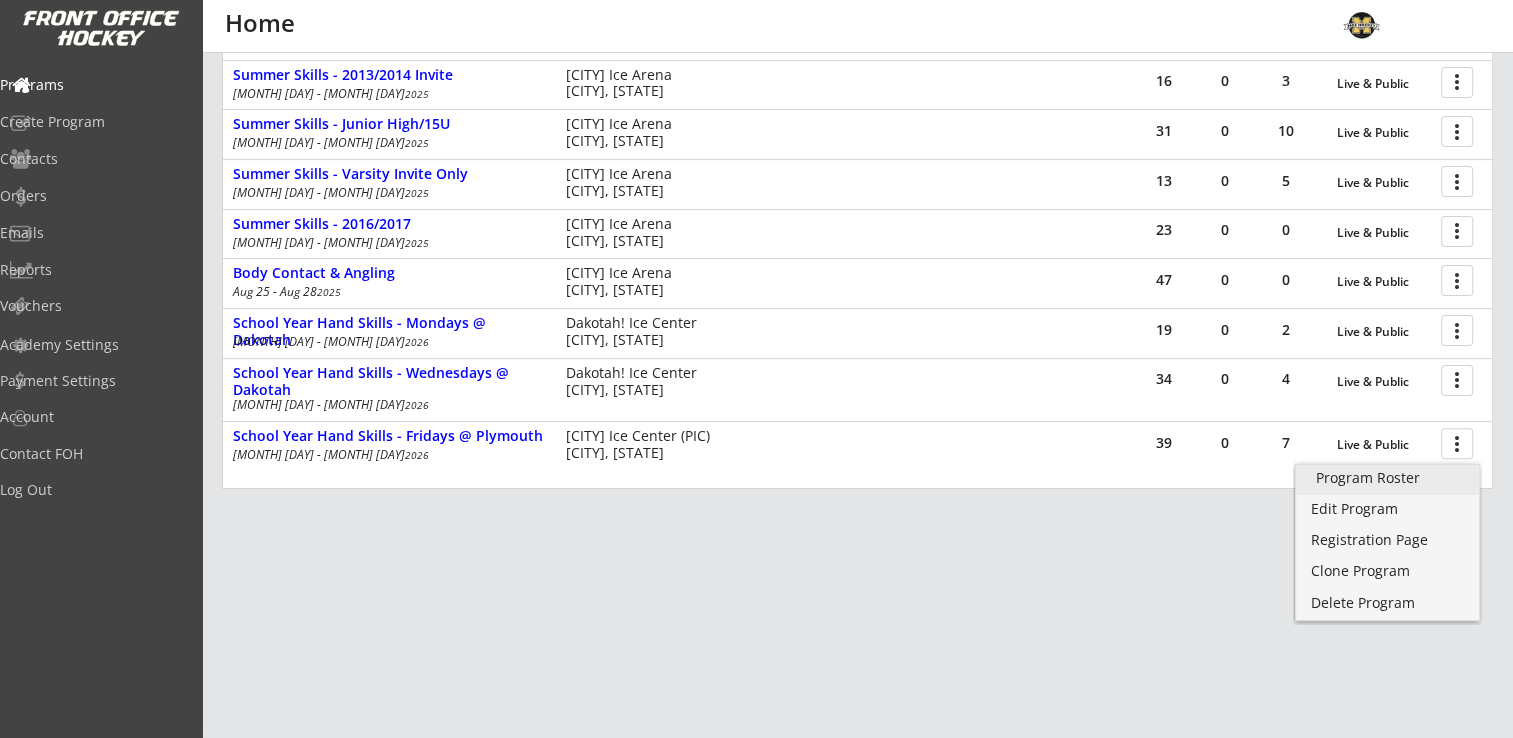 drag, startPoint x: 1386, startPoint y: 481, endPoint x: 1420, endPoint y: 479, distance: 34.058773 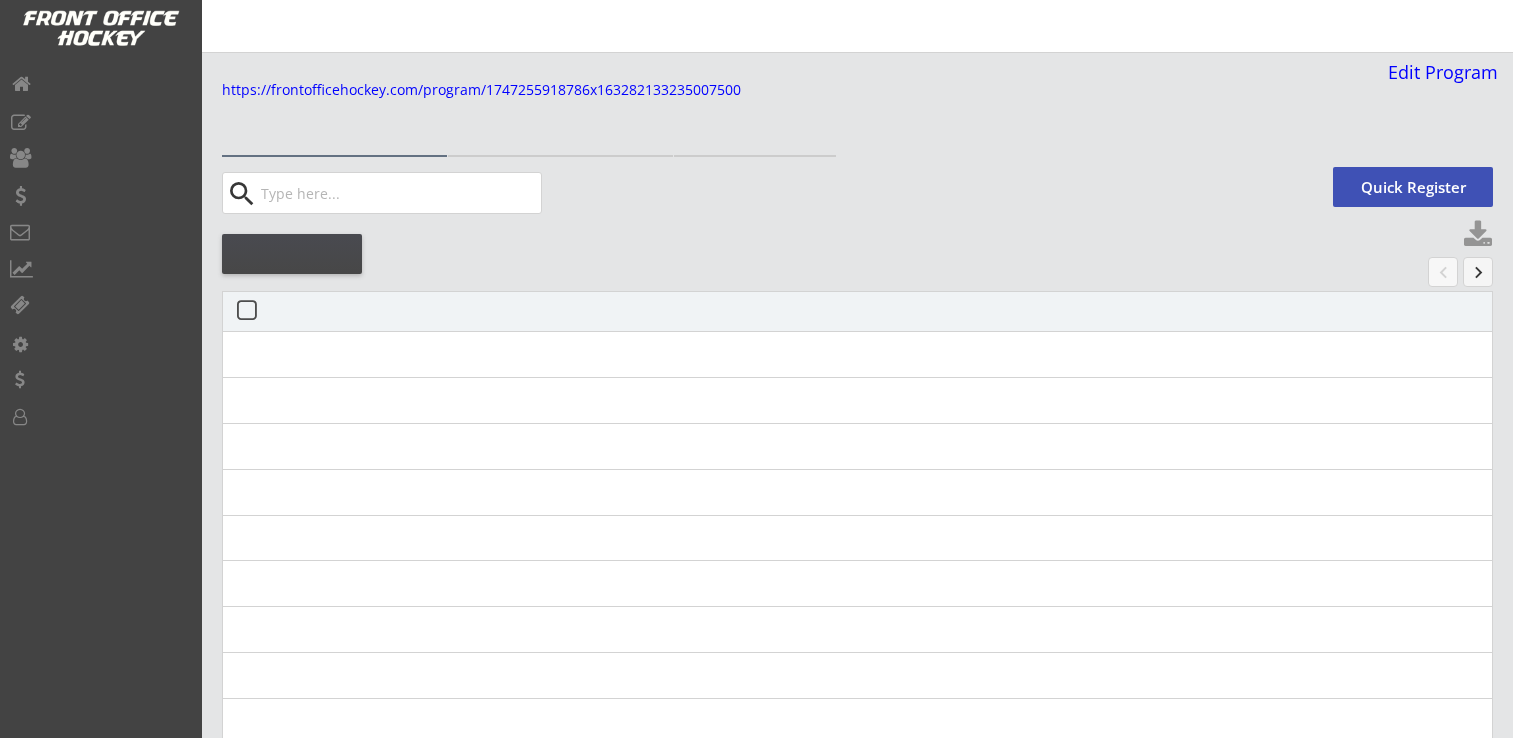 scroll, scrollTop: 0, scrollLeft: 0, axis: both 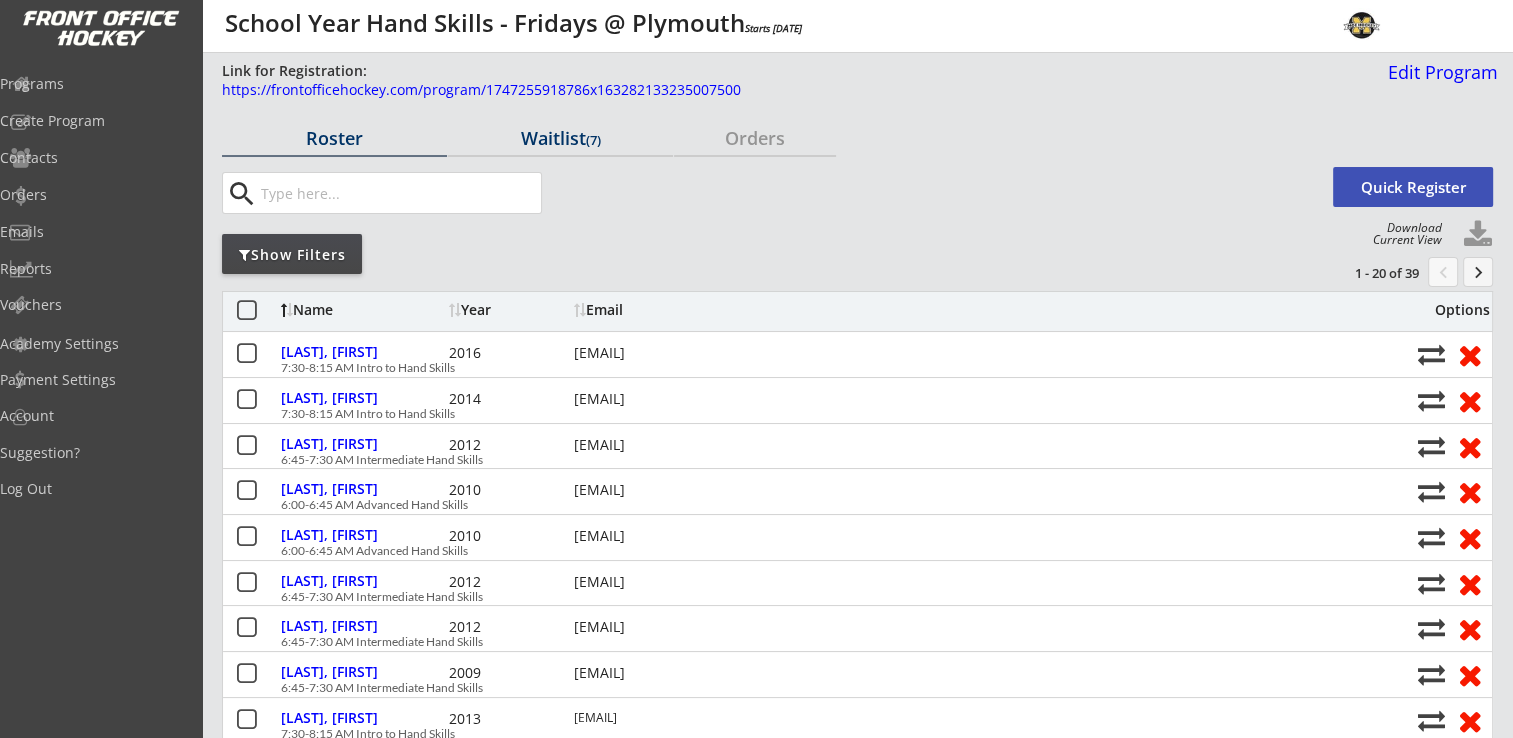 drag, startPoint x: 561, startPoint y: 134, endPoint x: 650, endPoint y: 126, distance: 89.358826 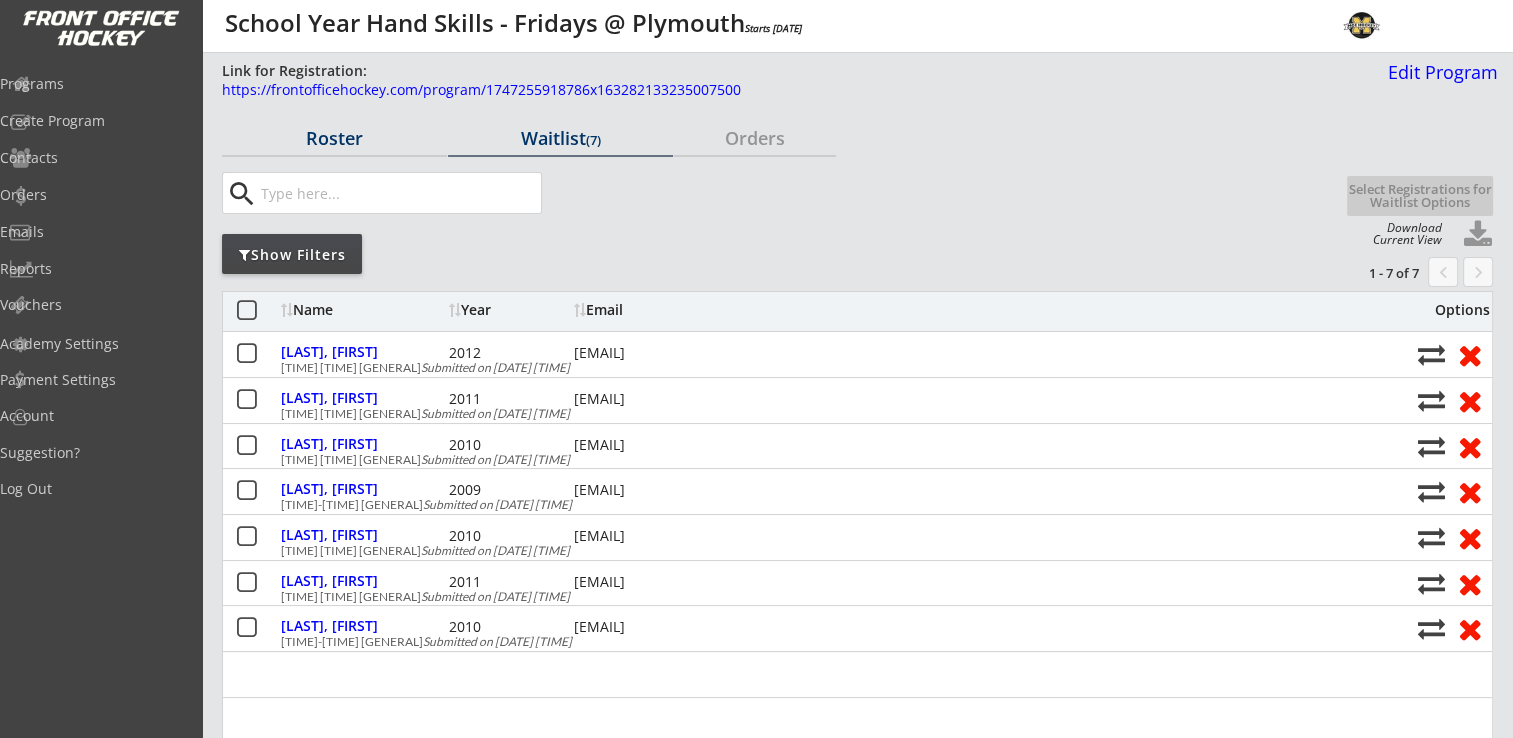 click on "Roster" at bounding box center (334, 138) 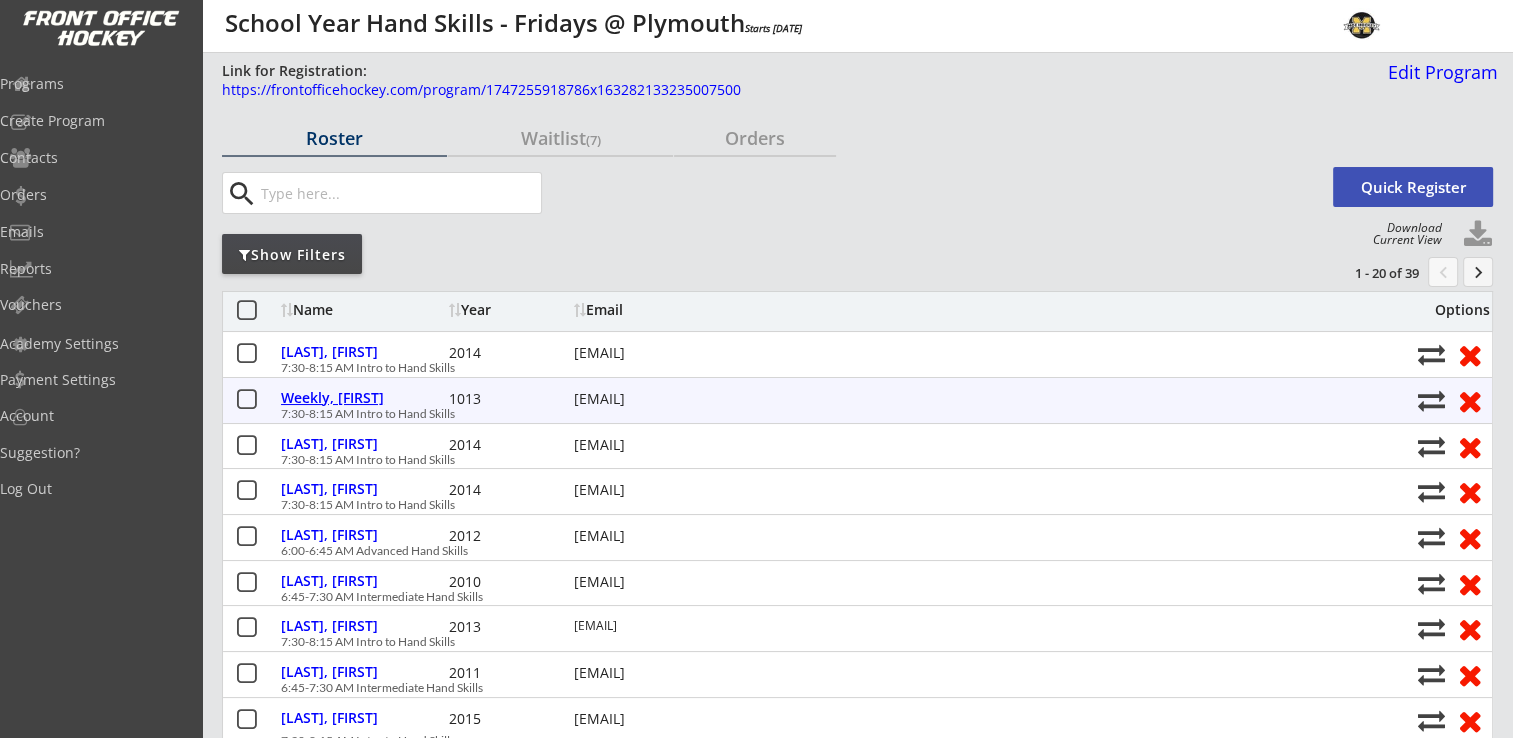 click on "Weekly, [FIRST]" at bounding box center [362, 398] 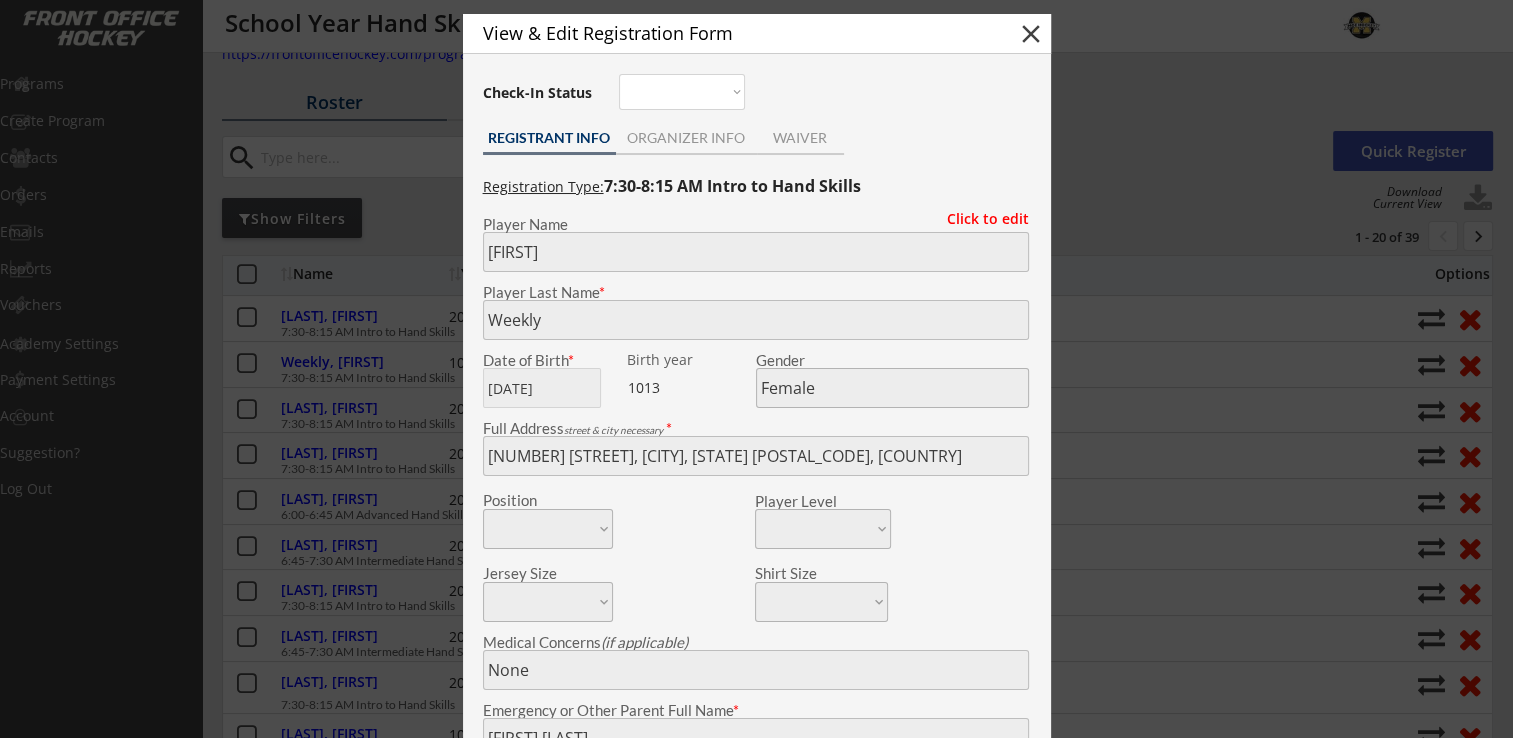 scroll, scrollTop: 0, scrollLeft: 0, axis: both 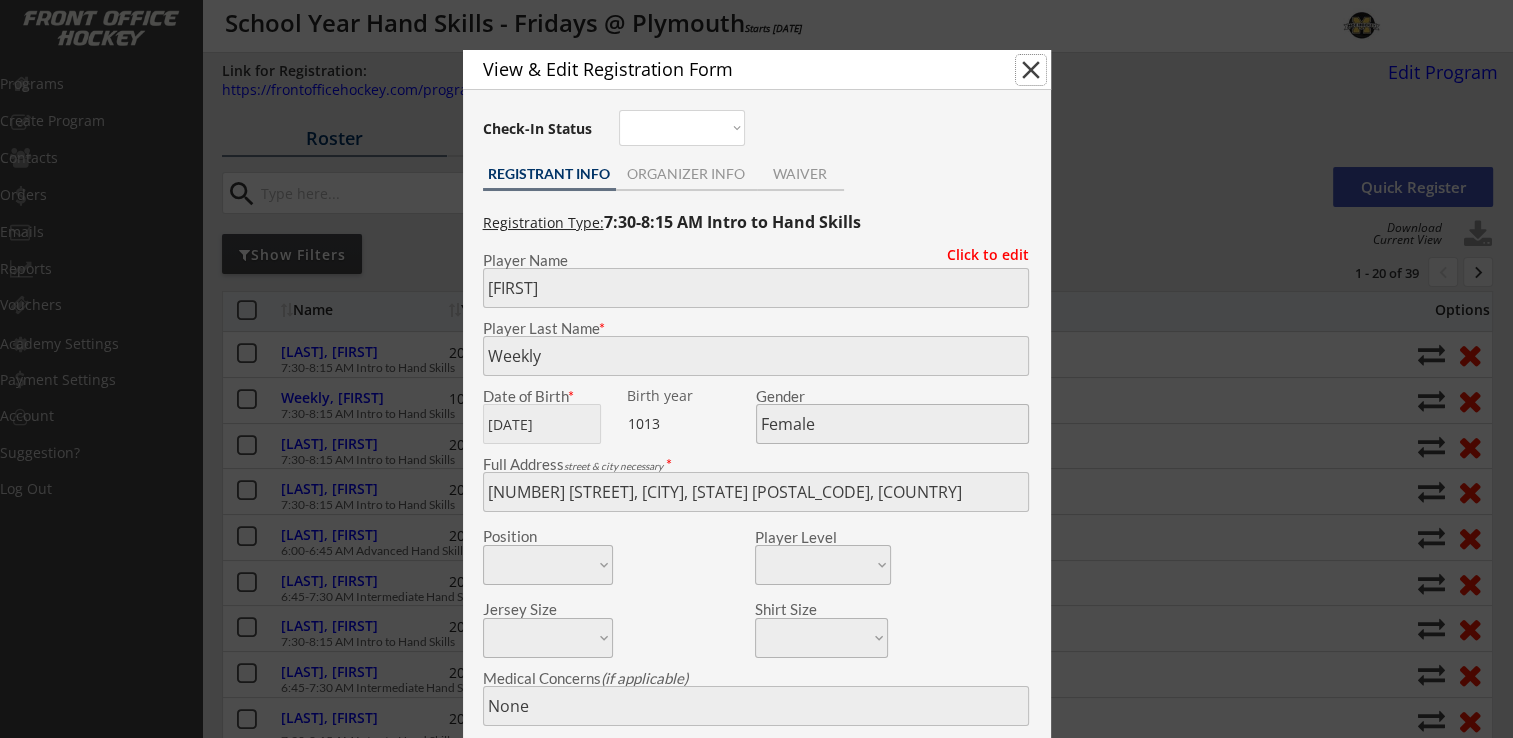click on "close" at bounding box center [1031, 70] 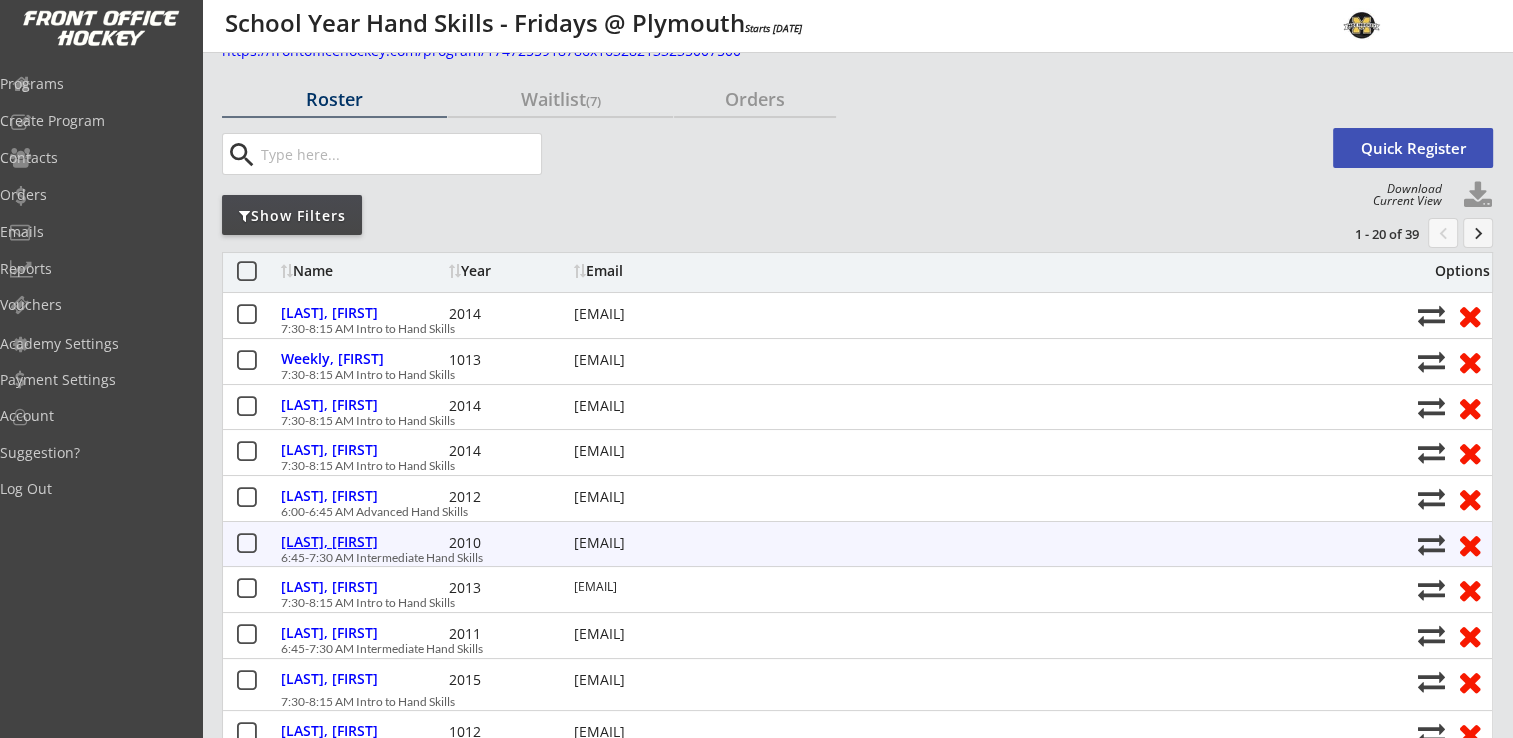 scroll, scrollTop: 100, scrollLeft: 0, axis: vertical 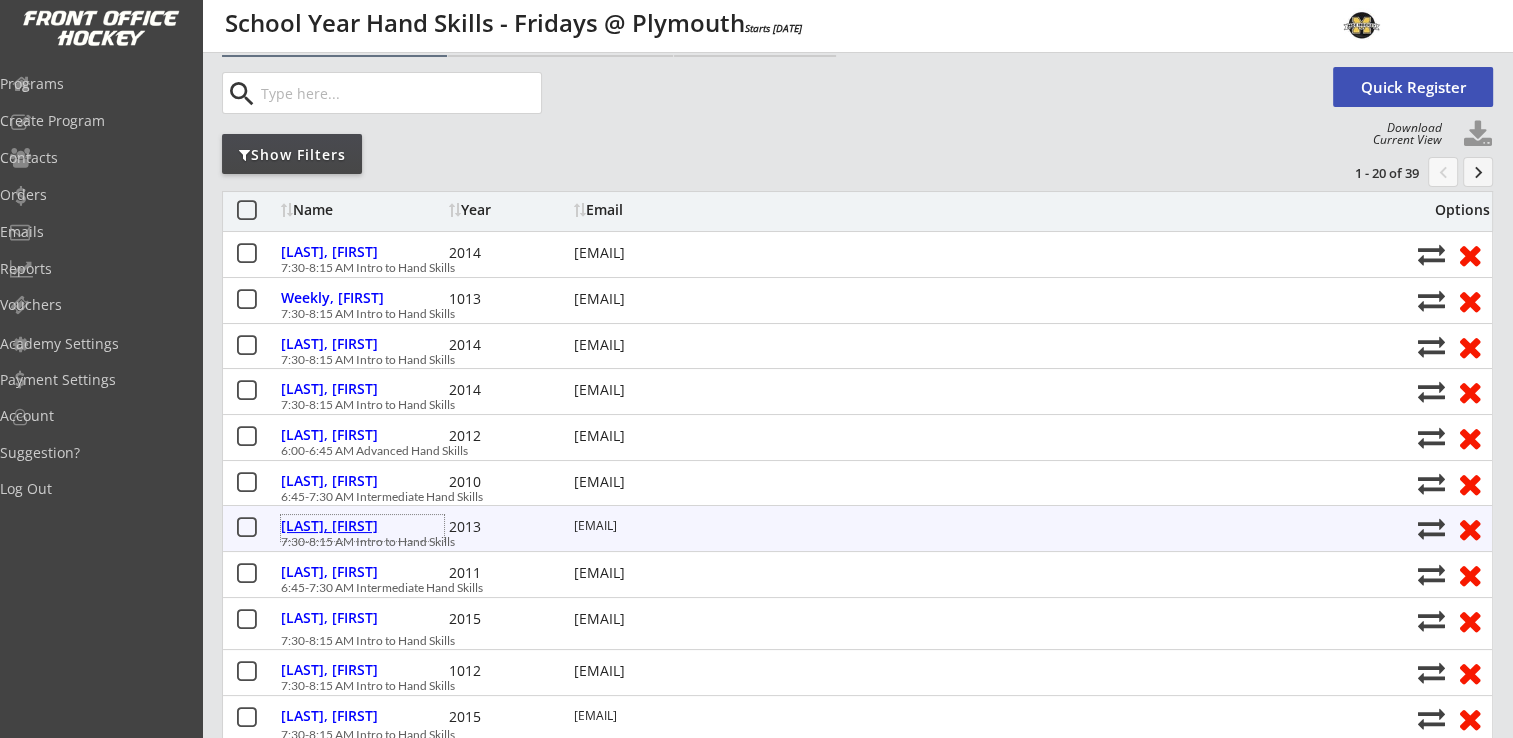 click on "[LAST], [FIRST]" at bounding box center (362, 526) 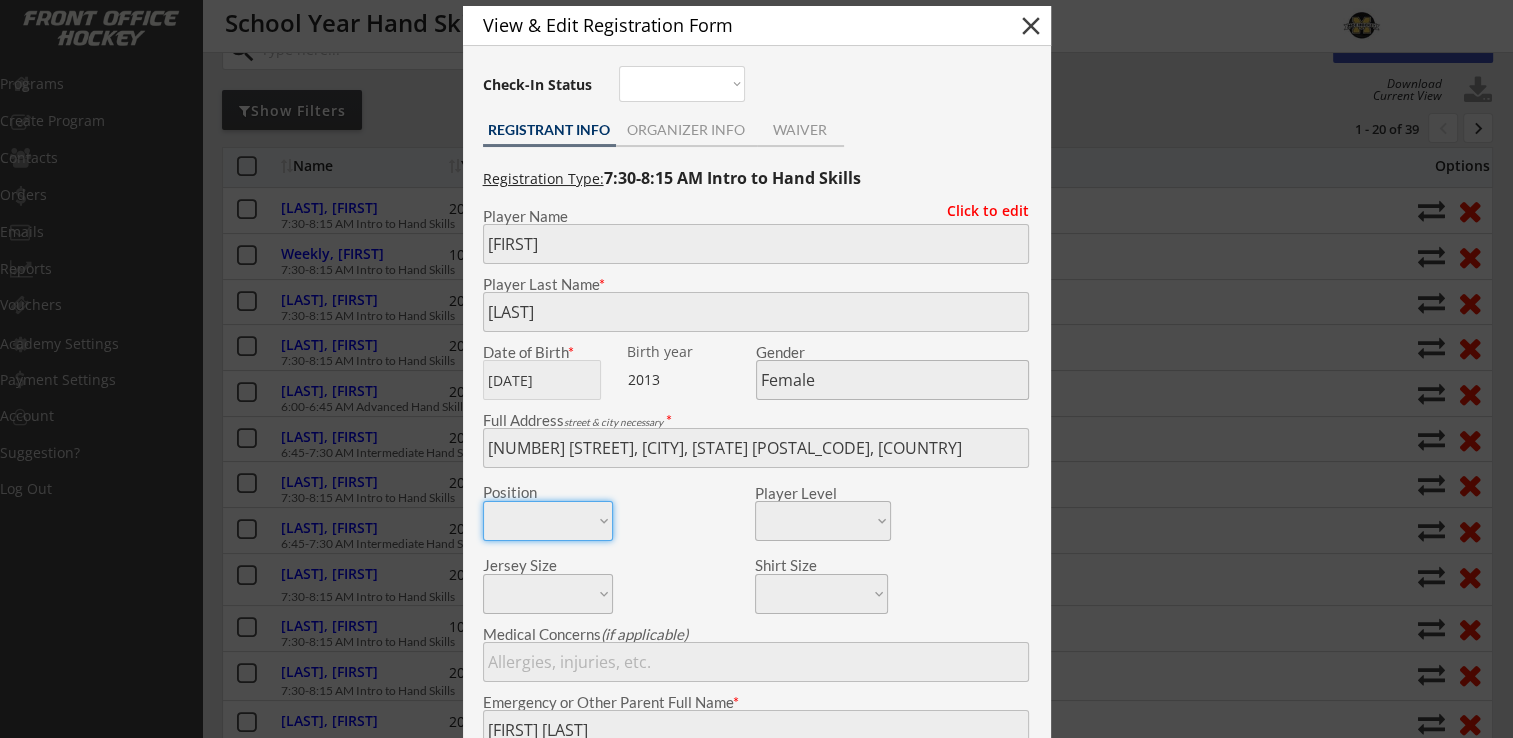 scroll, scrollTop: 0, scrollLeft: 0, axis: both 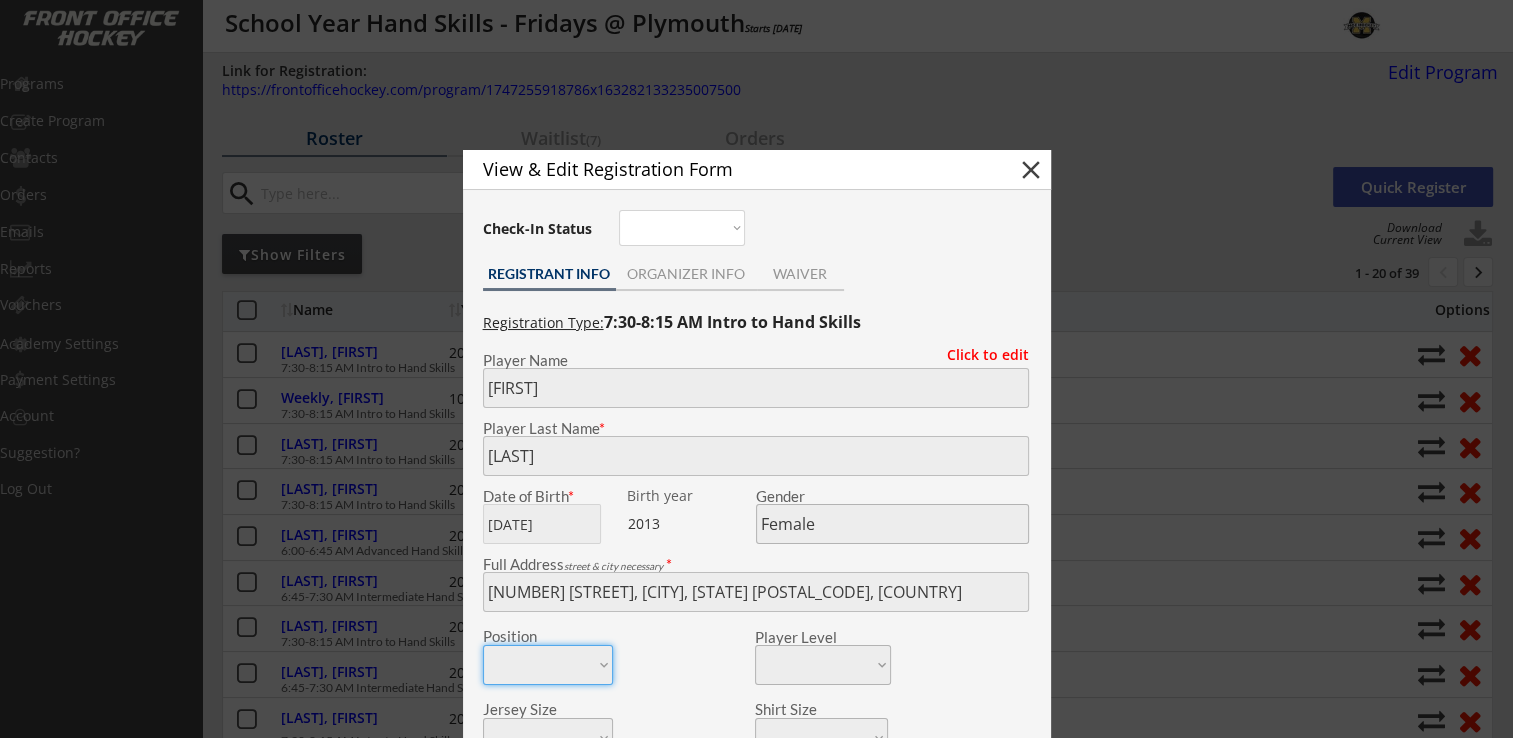 click on "close" at bounding box center [1031, 170] 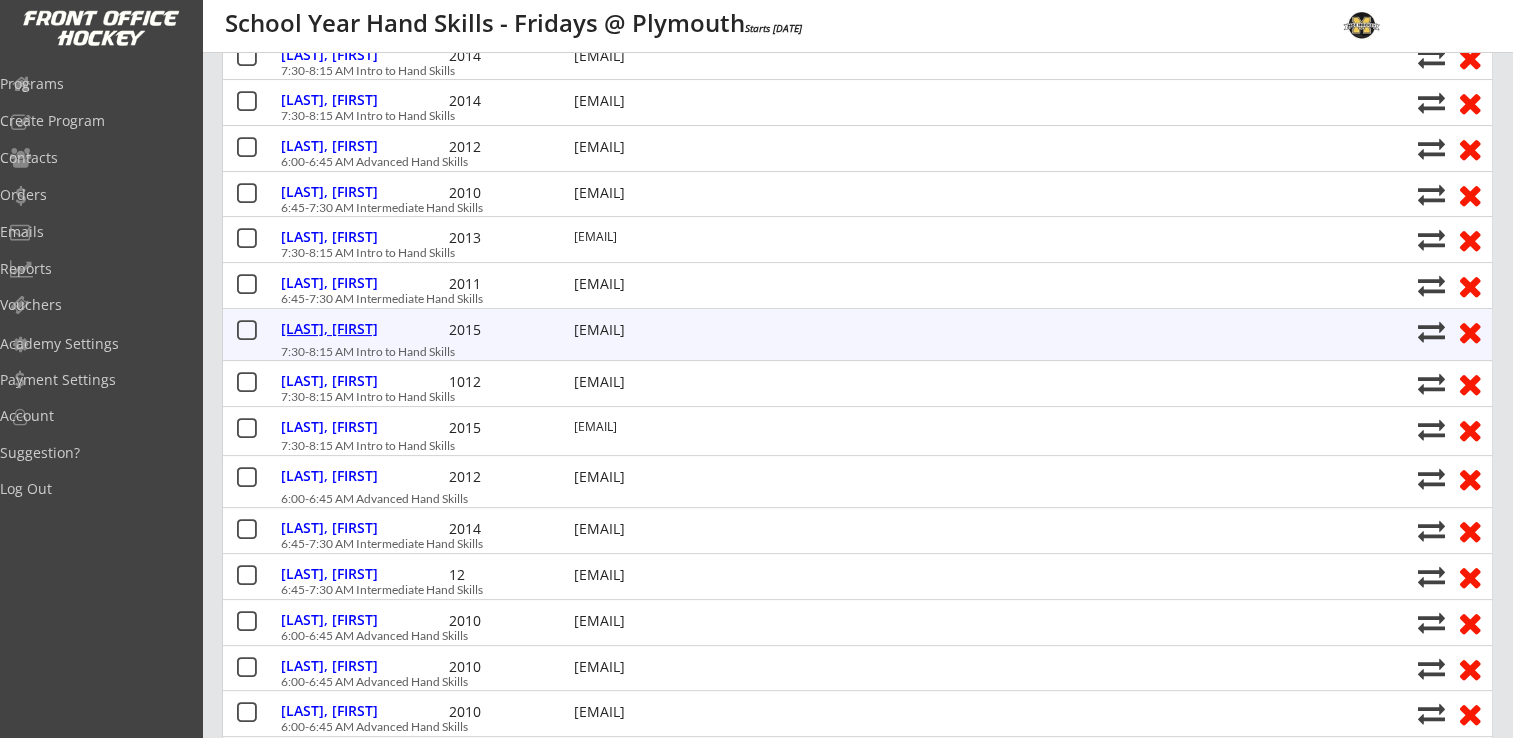 scroll, scrollTop: 400, scrollLeft: 0, axis: vertical 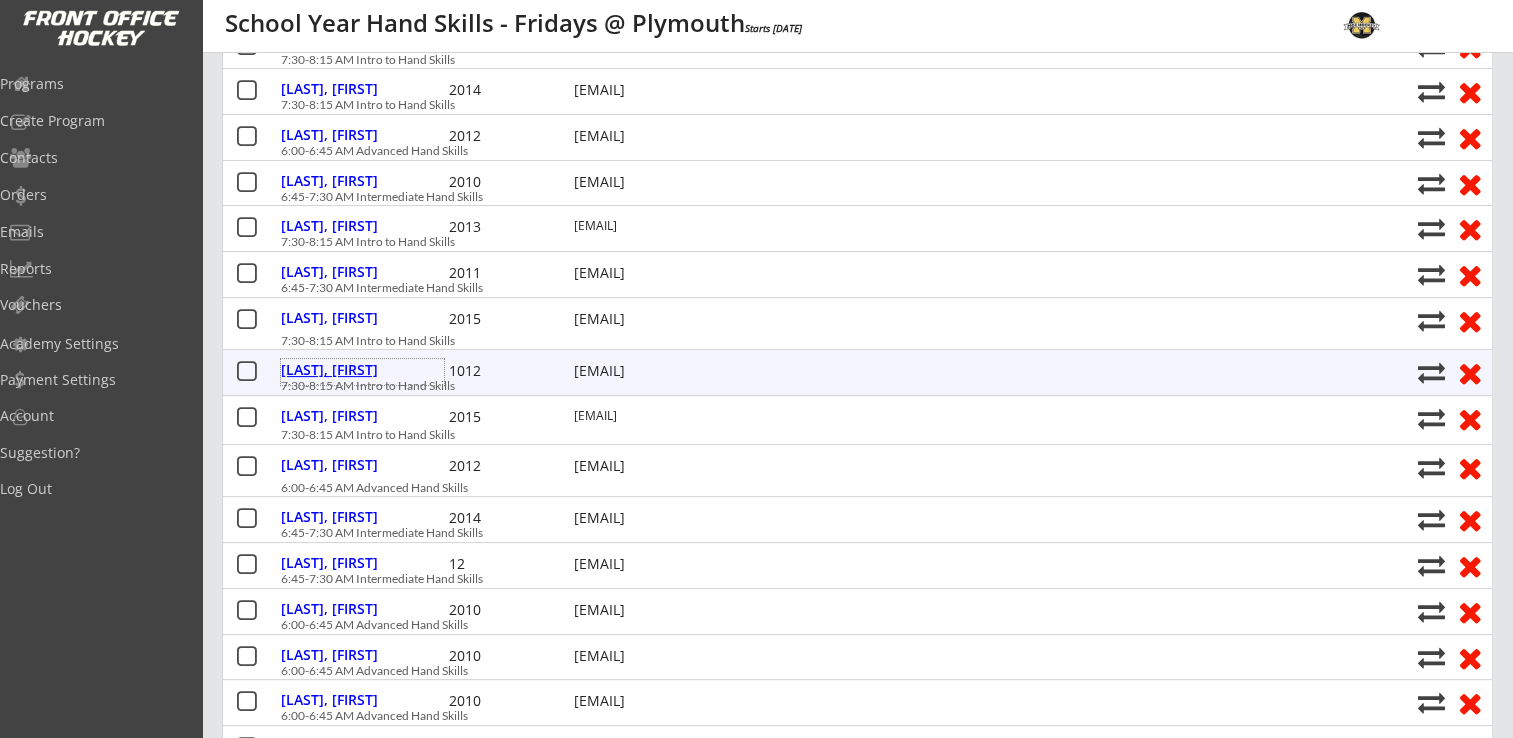 click on "[LAST], [FIRST]" at bounding box center [362, 370] 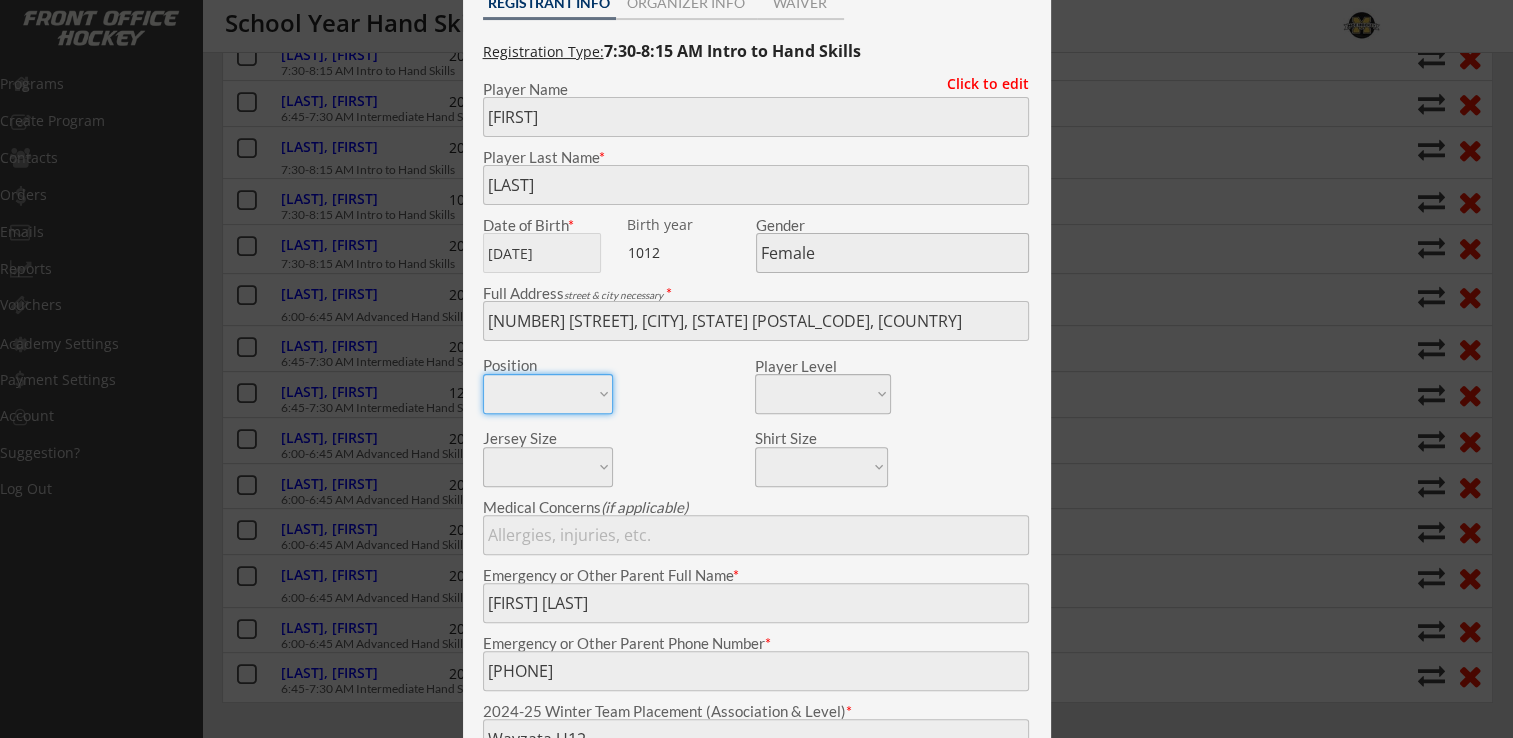 scroll, scrollTop: 300, scrollLeft: 0, axis: vertical 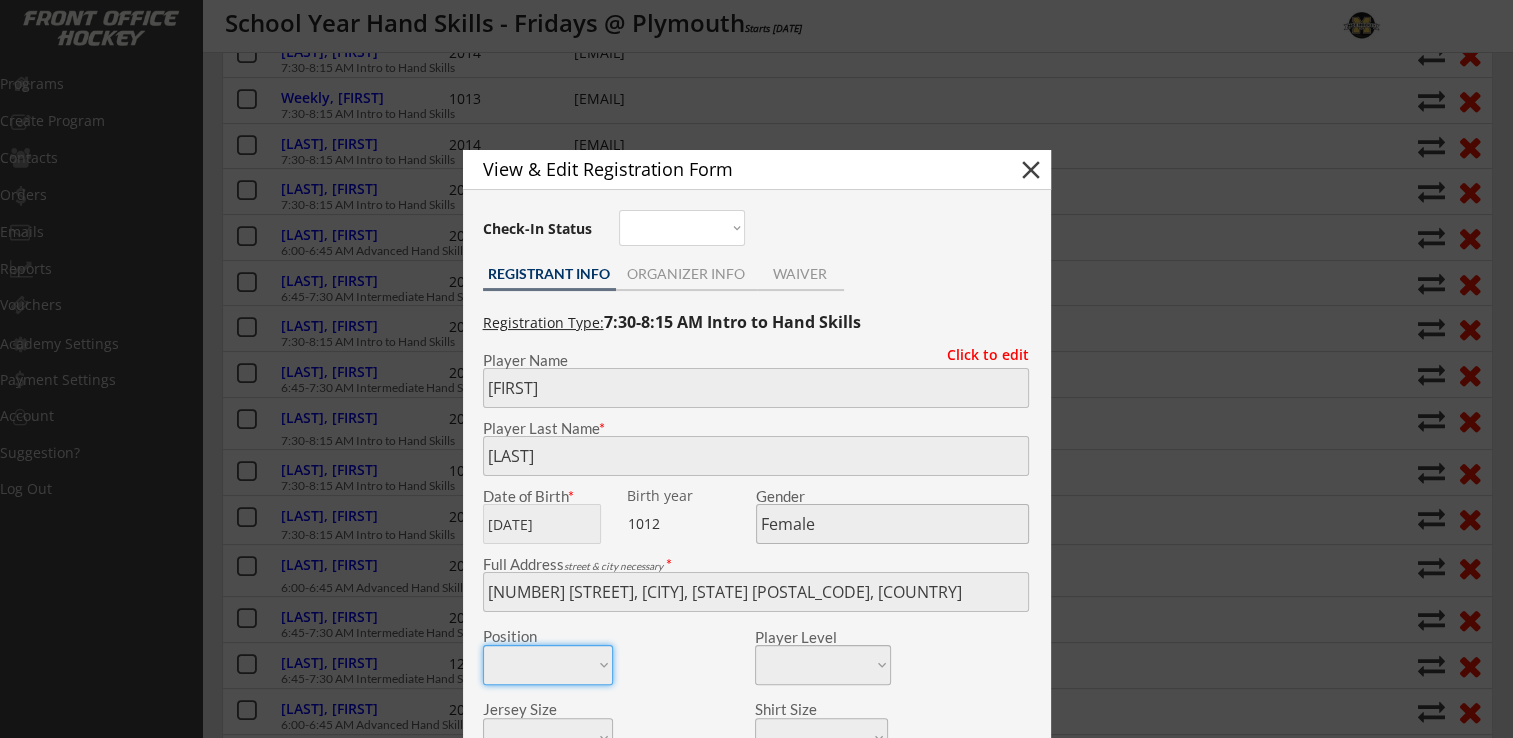click on "close" at bounding box center (1031, 170) 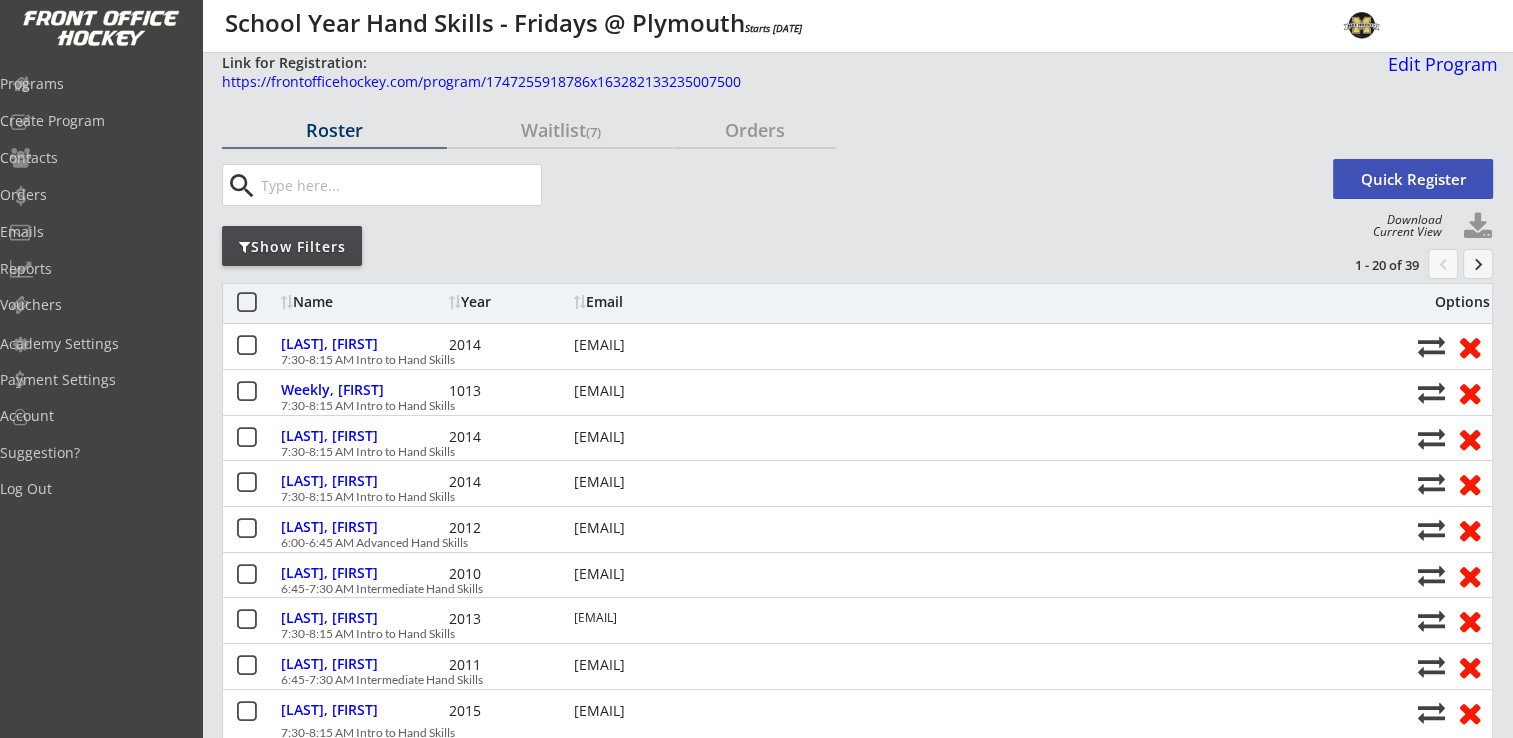 scroll, scrollTop: 0, scrollLeft: 0, axis: both 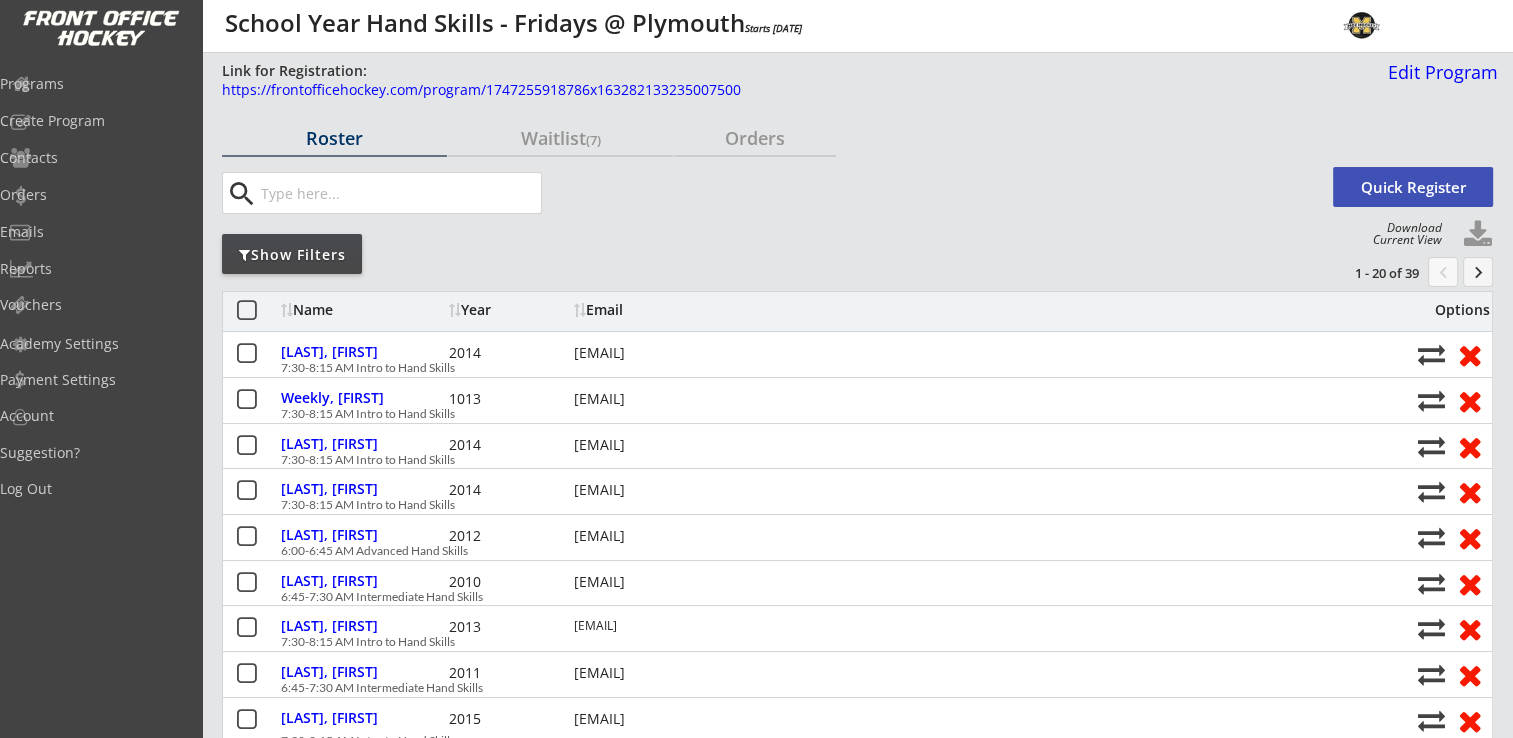 click on "keyboard_arrow_right" at bounding box center [1443, 272] 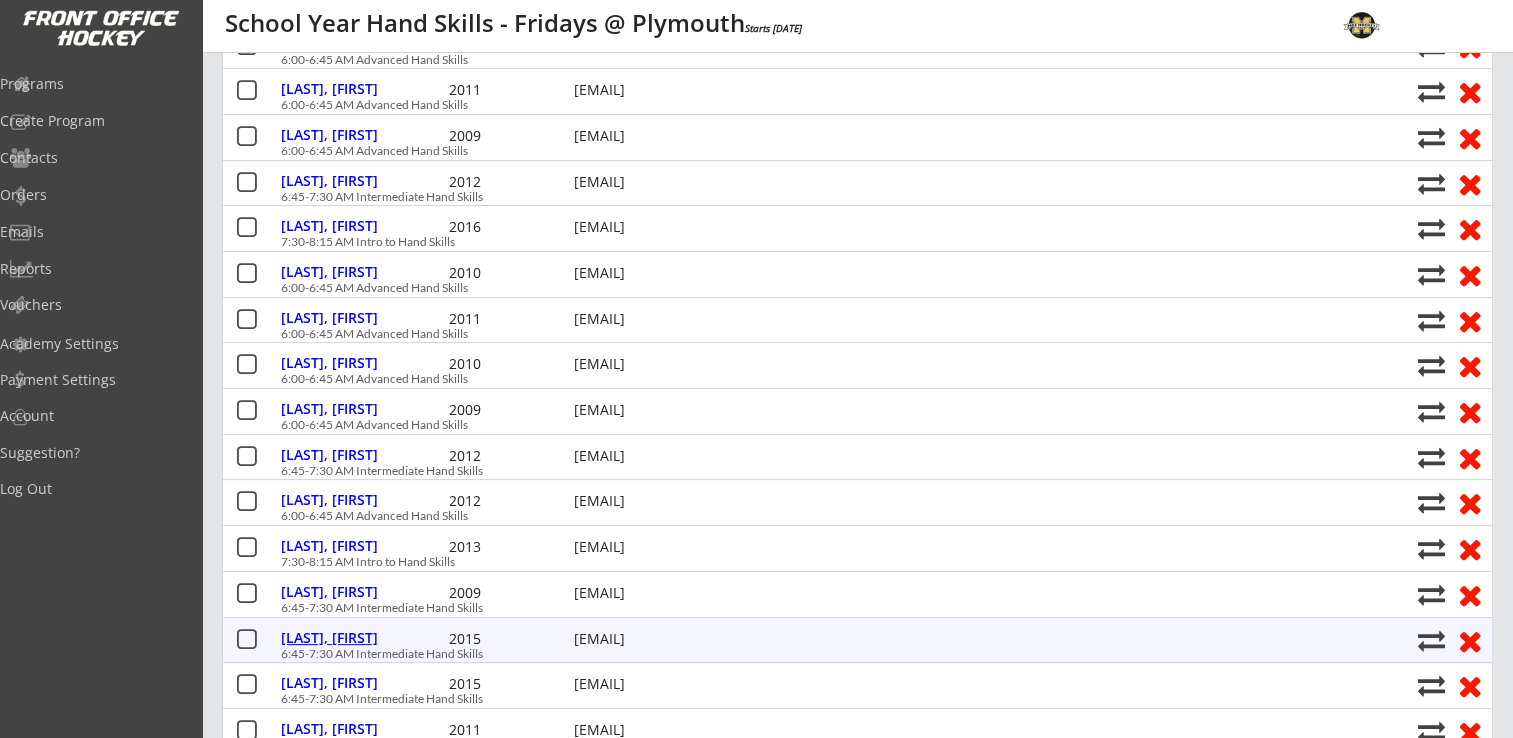 scroll, scrollTop: 600, scrollLeft: 0, axis: vertical 